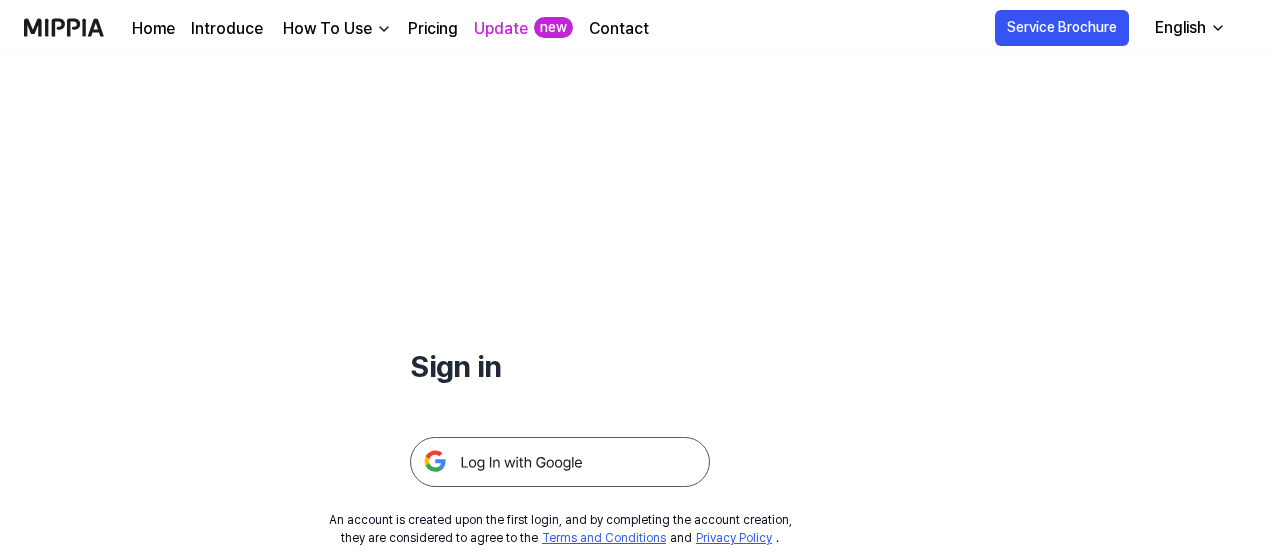 scroll, scrollTop: 80, scrollLeft: 0, axis: vertical 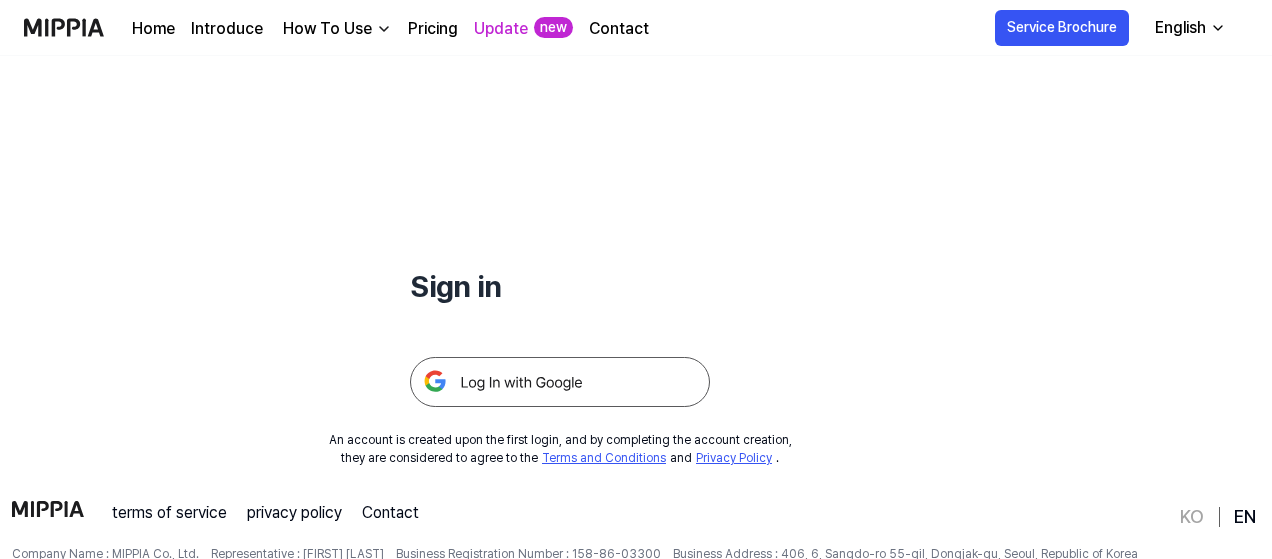 click at bounding box center (560, 382) 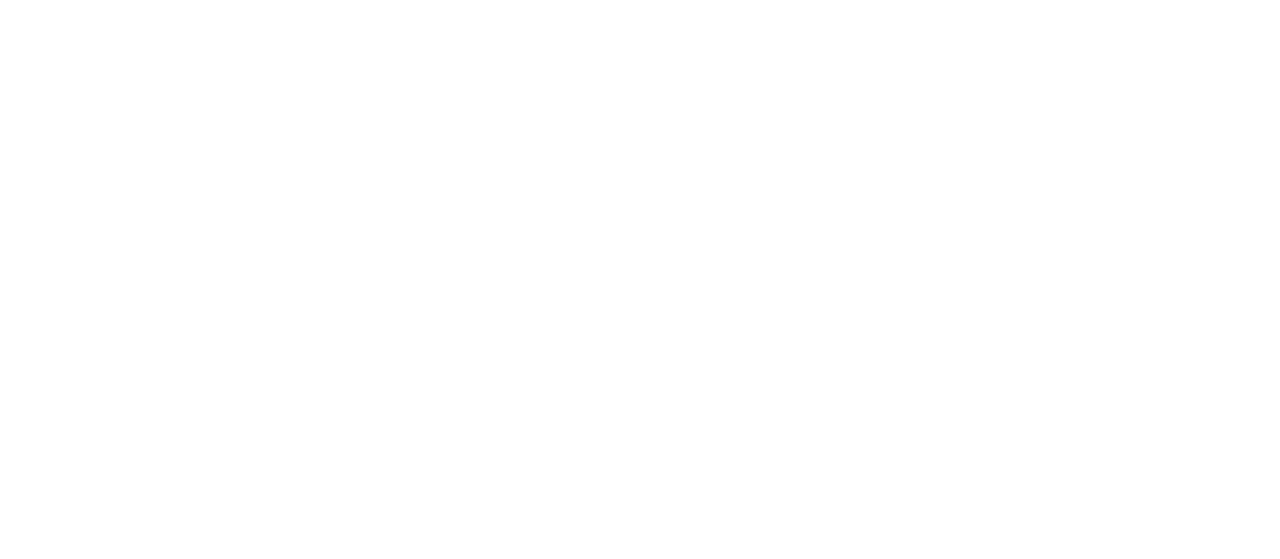 scroll, scrollTop: 0, scrollLeft: 0, axis: both 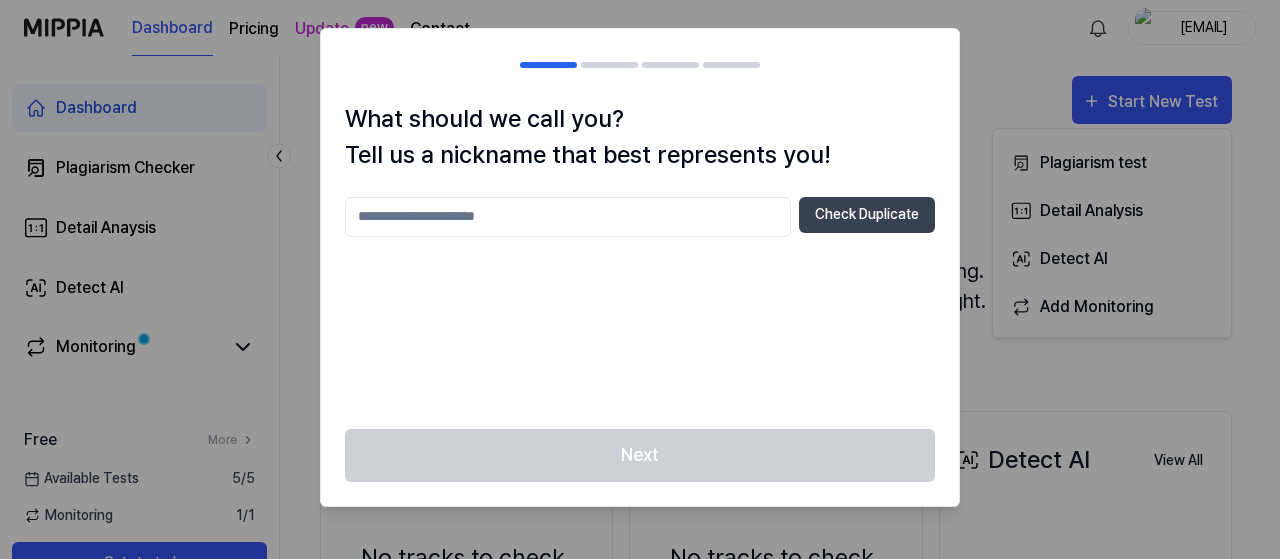 click at bounding box center [568, 217] 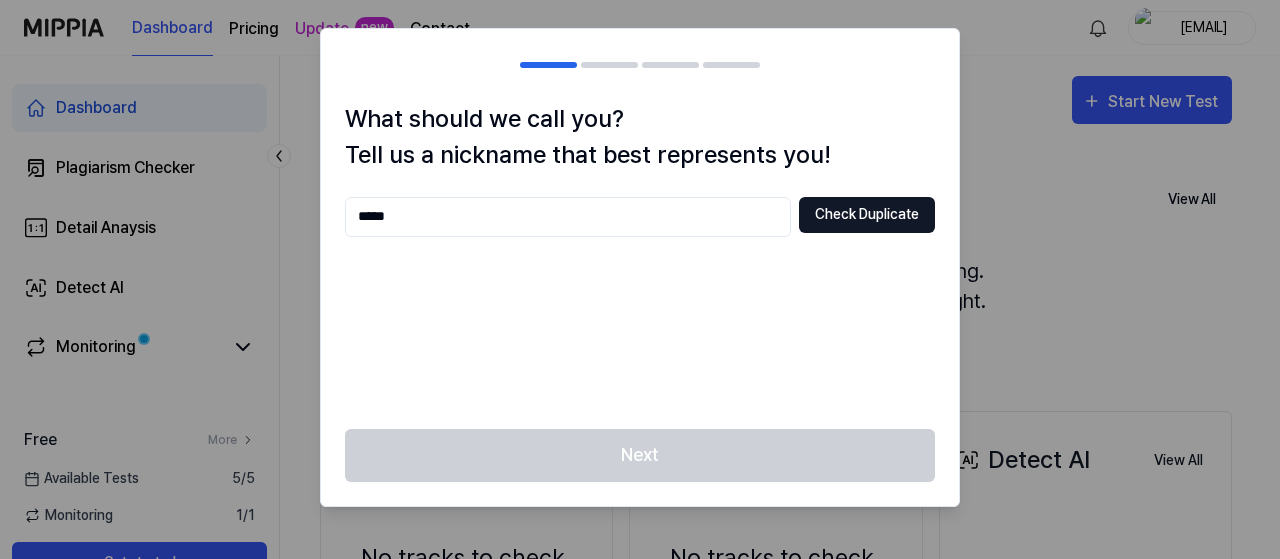 type on "*****" 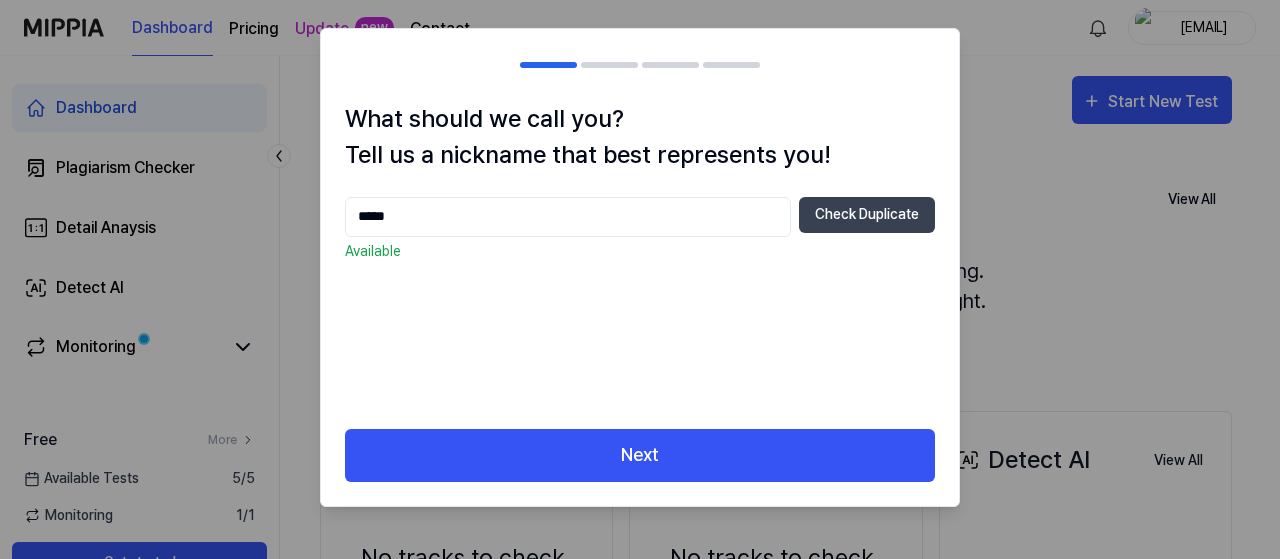 click on "Next" at bounding box center [640, 467] 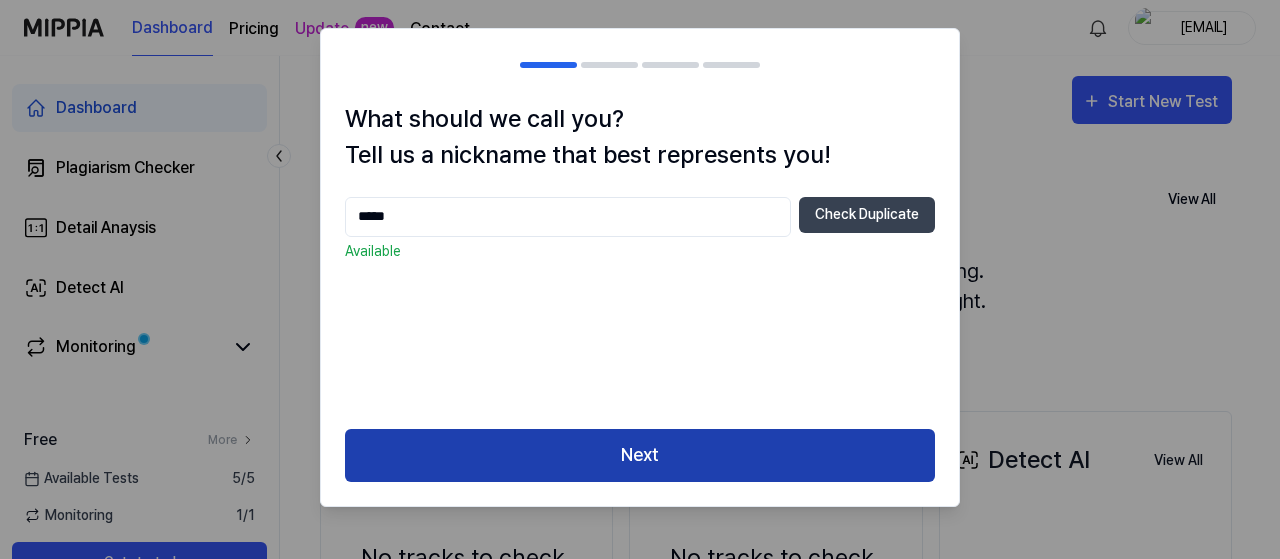 click on "Next" at bounding box center [640, 455] 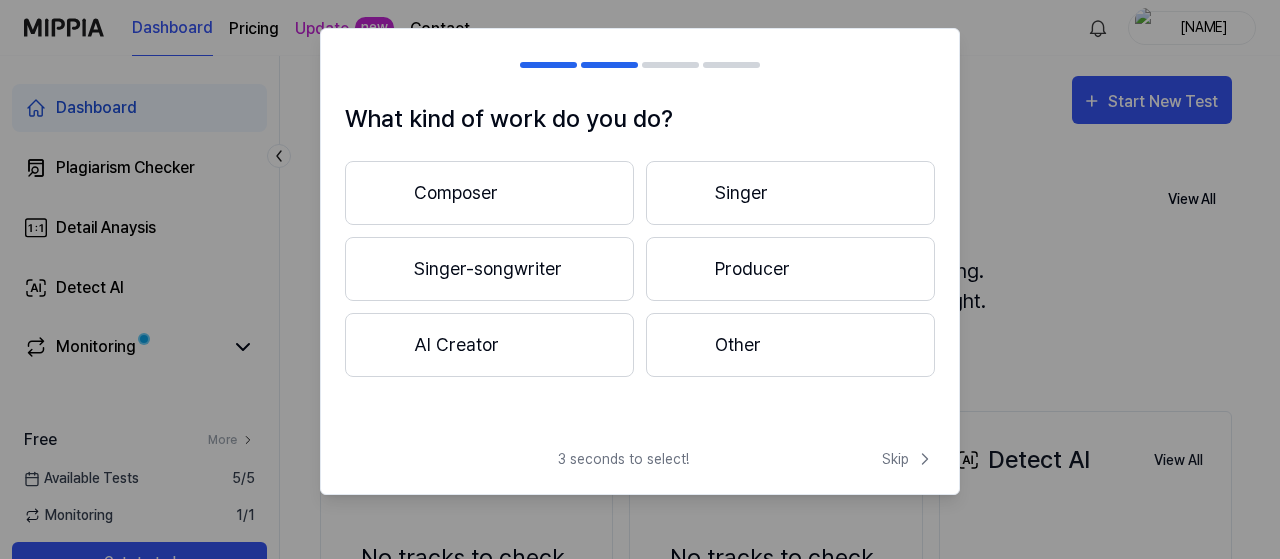 click on "Producer" at bounding box center [790, 269] 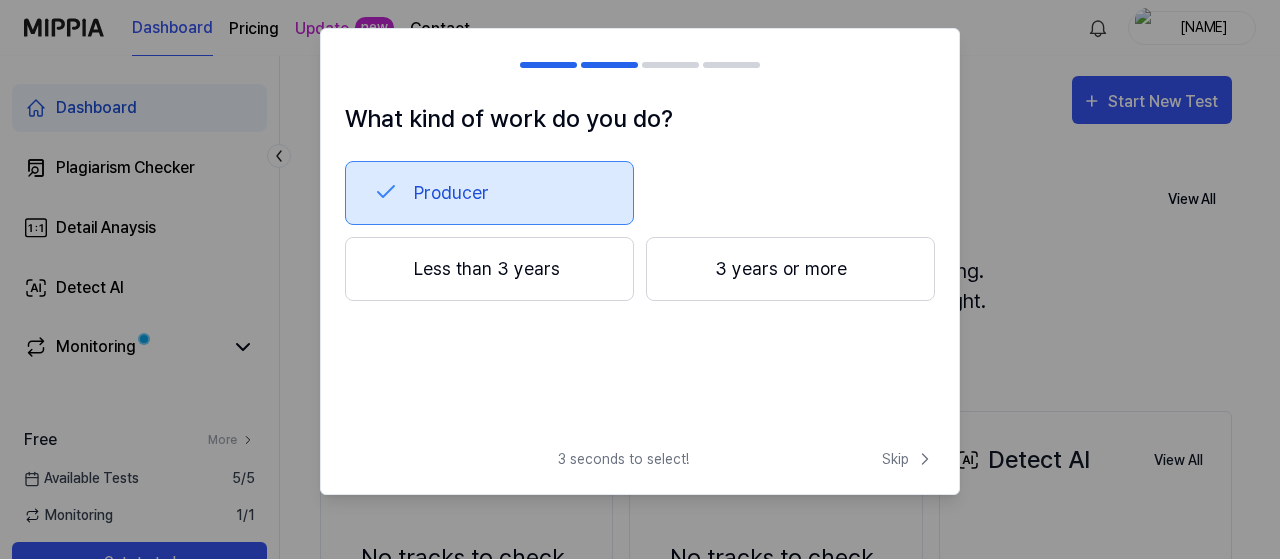 click on "3 seconds to select! Skip" at bounding box center (640, 471) 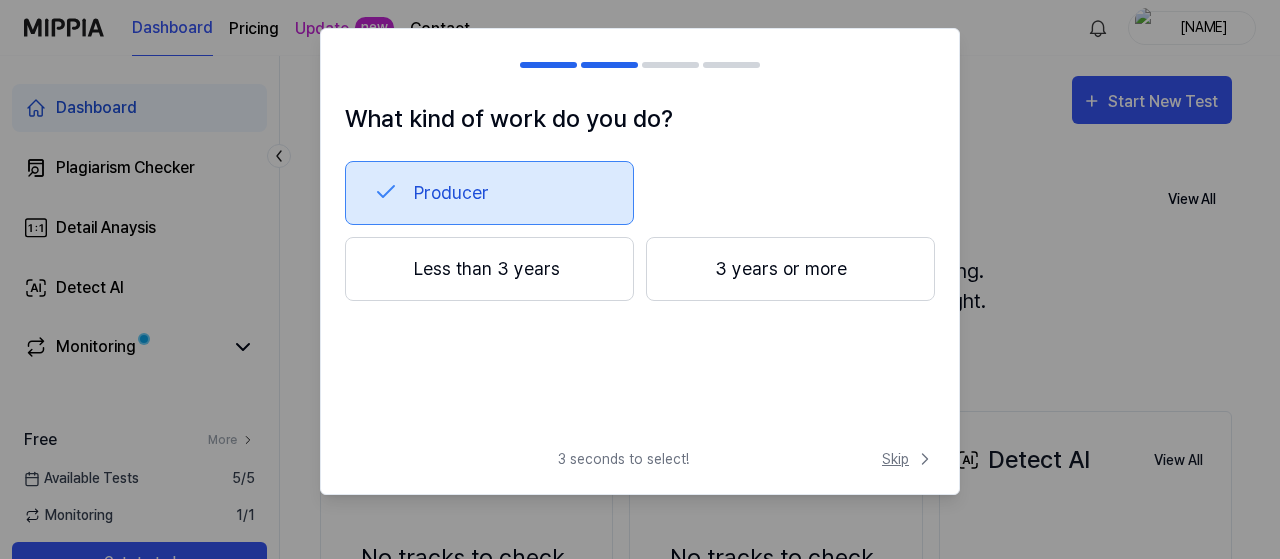 click on "Skip" at bounding box center [908, 459] 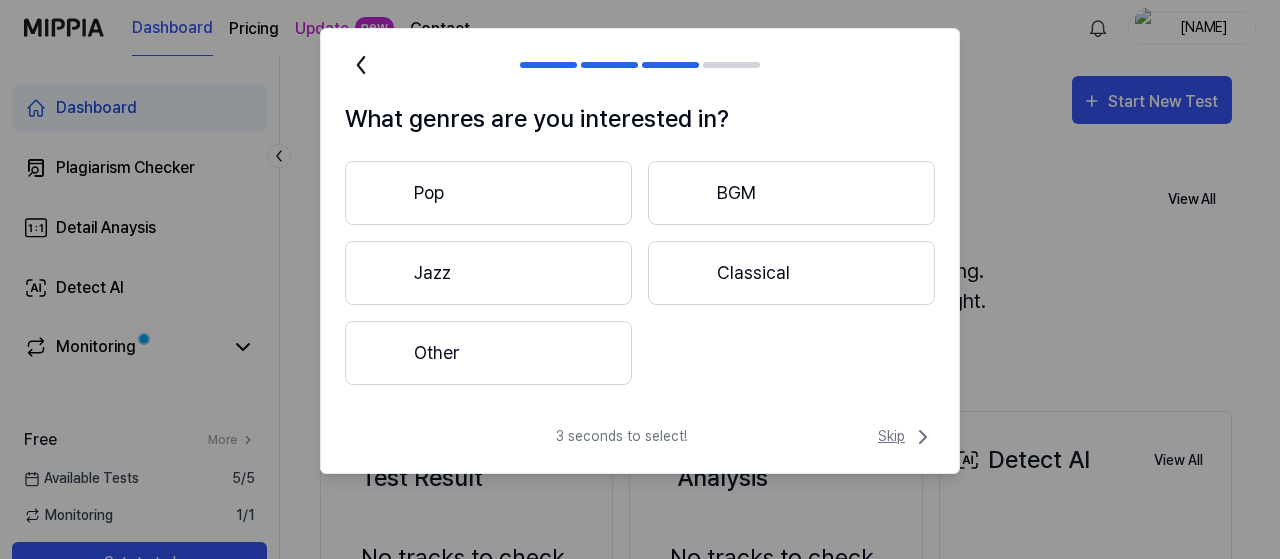 click on "Skip" at bounding box center (906, 437) 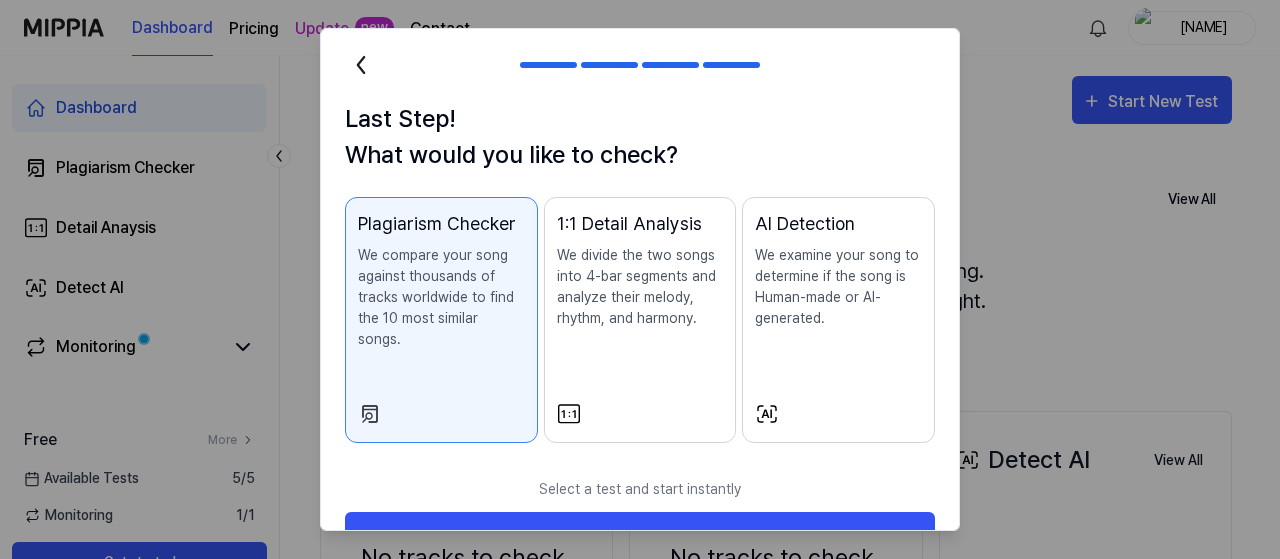 scroll, scrollTop: 36, scrollLeft: 0, axis: vertical 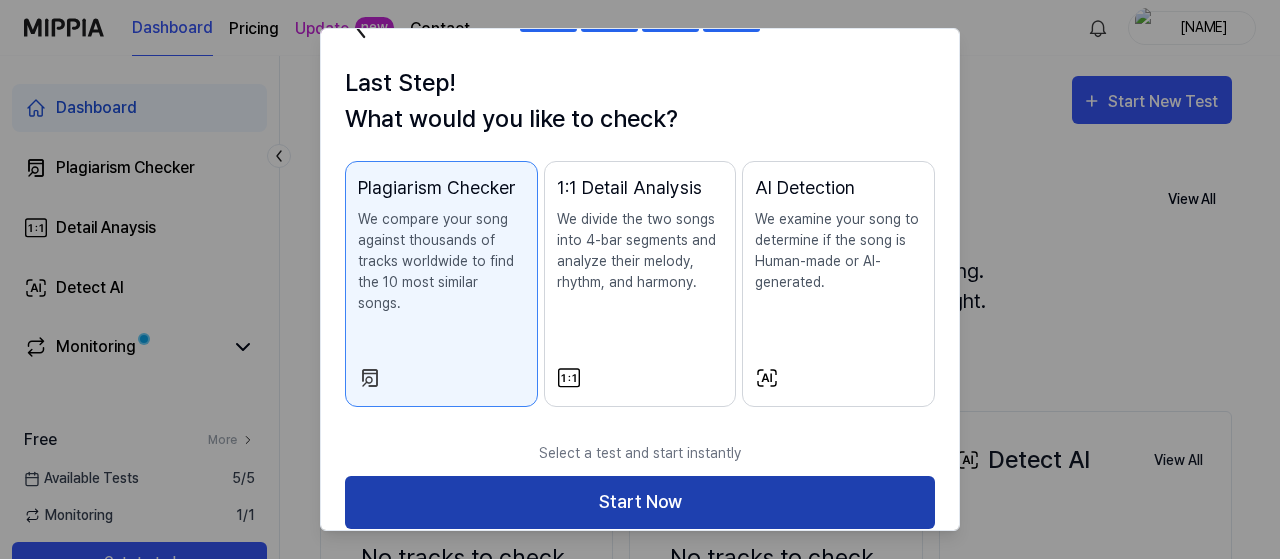 click on "Start Now" at bounding box center [640, 502] 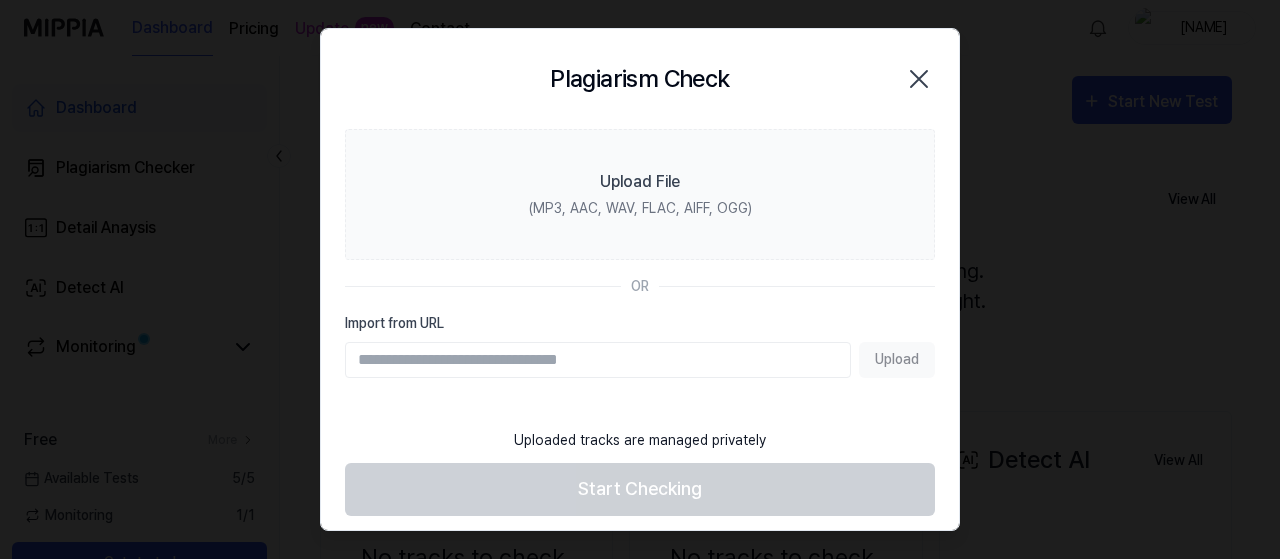 scroll, scrollTop: 0, scrollLeft: 0, axis: both 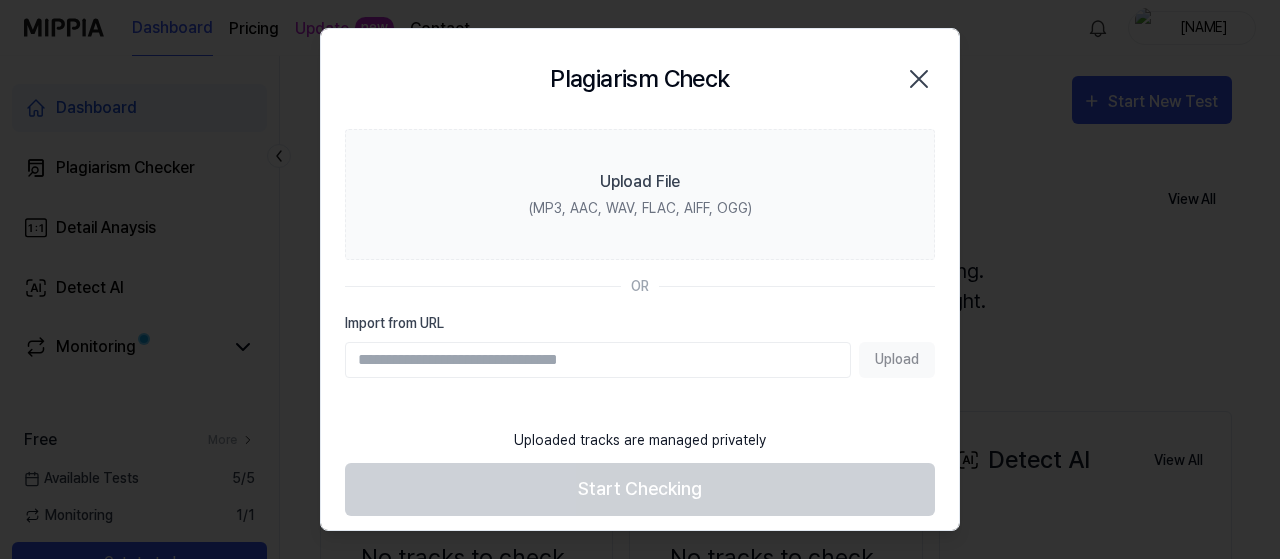 click on "Import from URL" at bounding box center [598, 360] 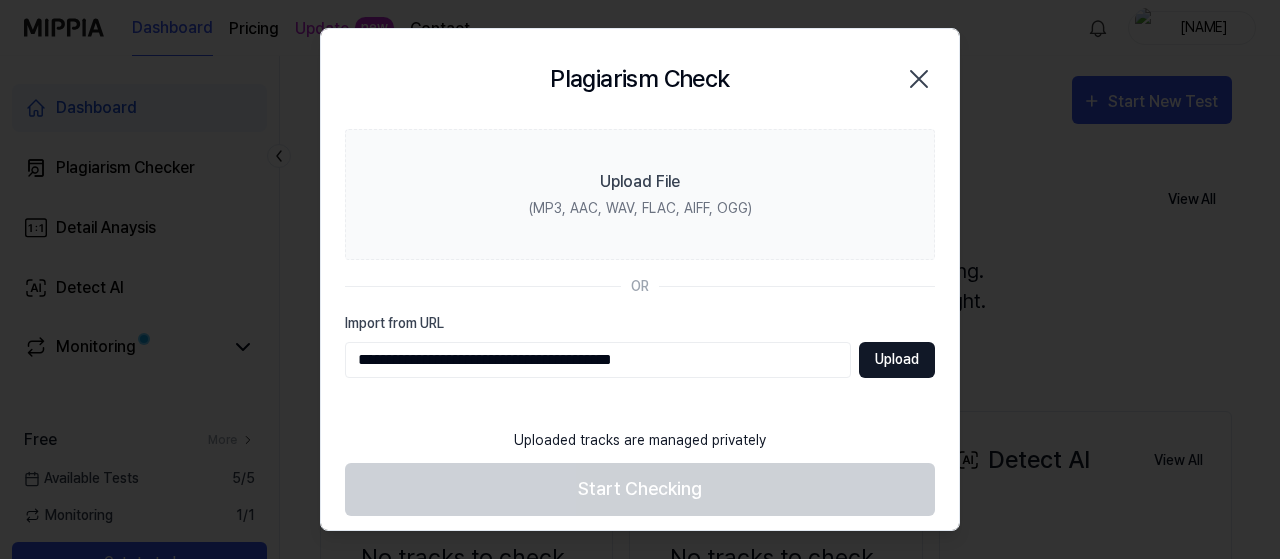 type on "**********" 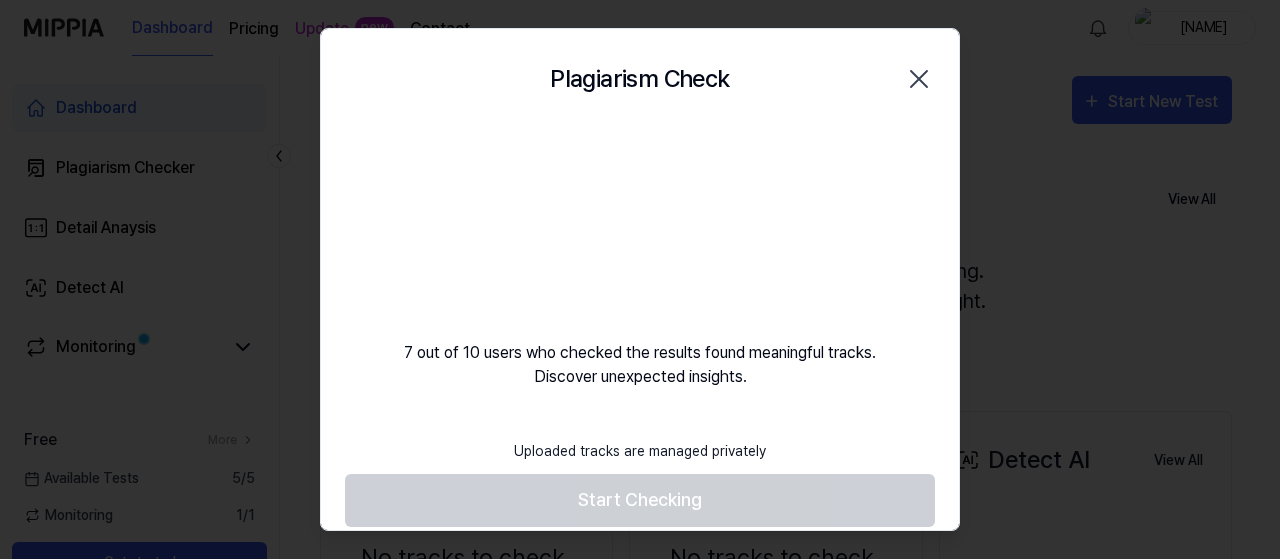 scroll, scrollTop: 20, scrollLeft: 0, axis: vertical 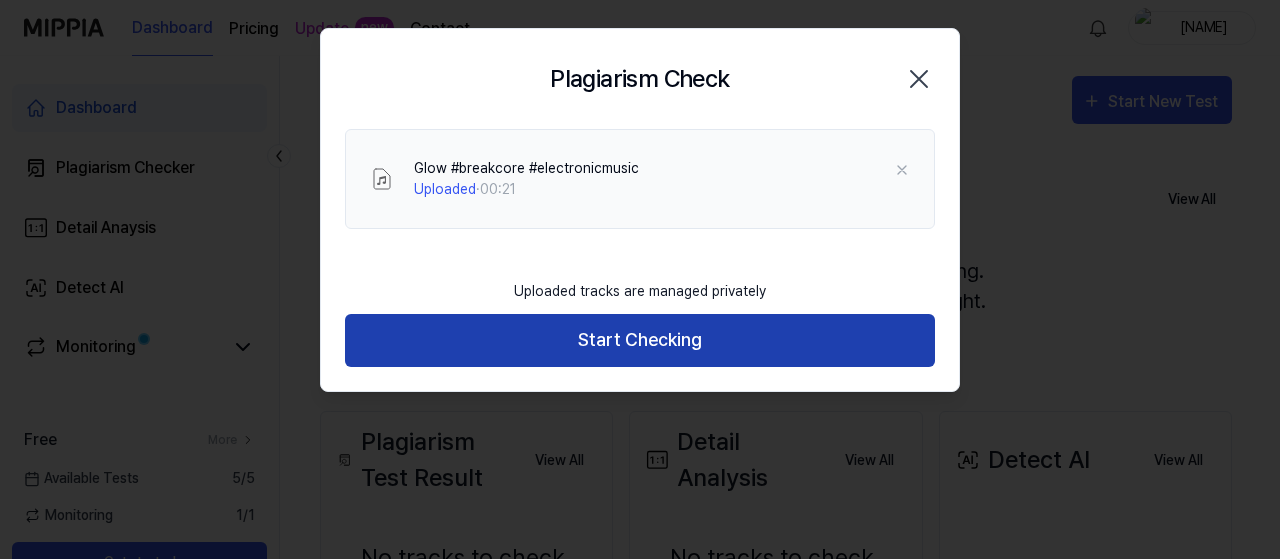 click on "Start Checking" at bounding box center [640, 340] 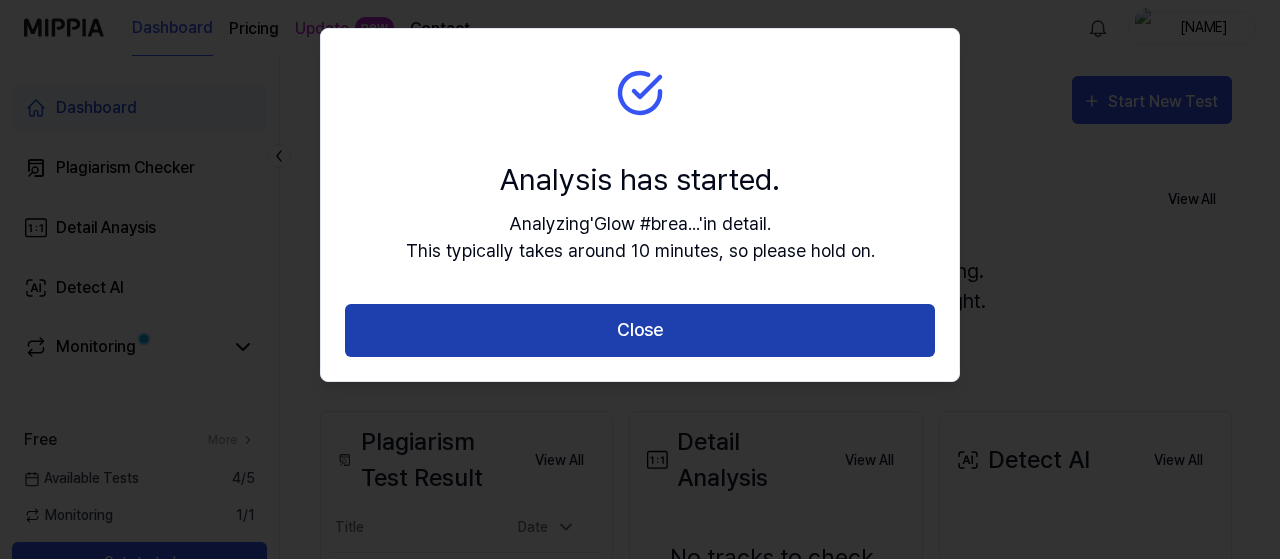 click on "Close" at bounding box center (640, 330) 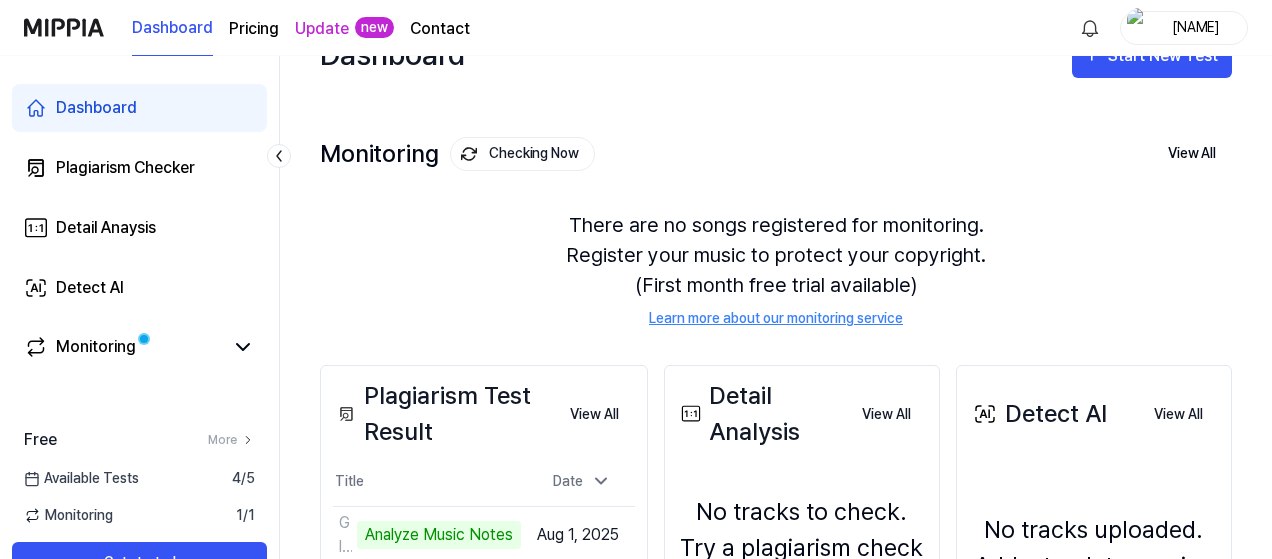 scroll, scrollTop: 4, scrollLeft: 0, axis: vertical 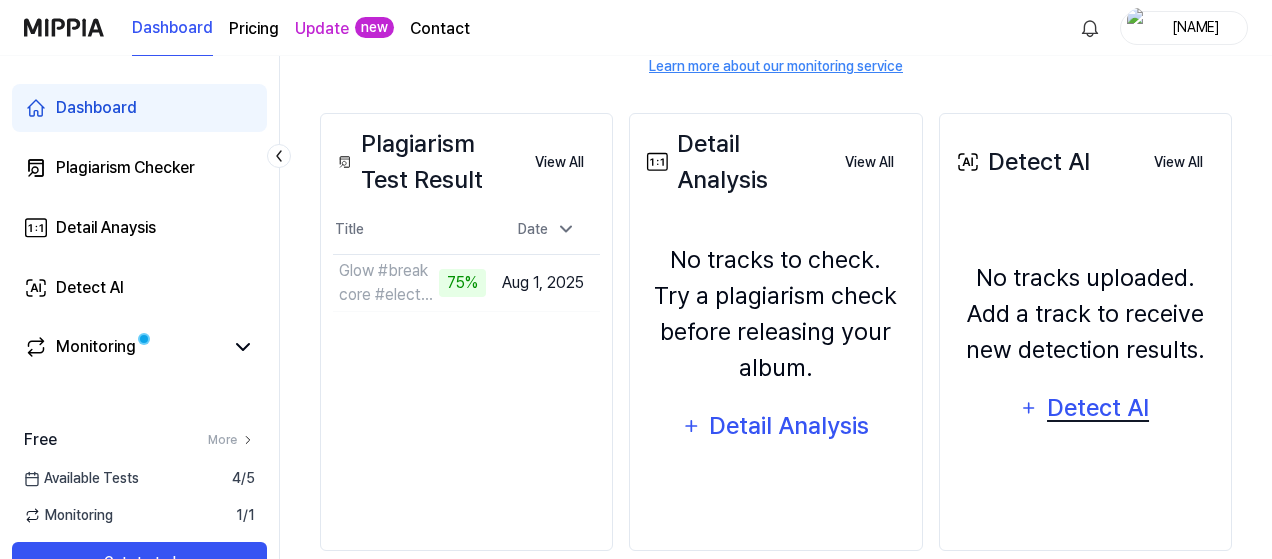 click on "Detect AI" at bounding box center (1098, 408) 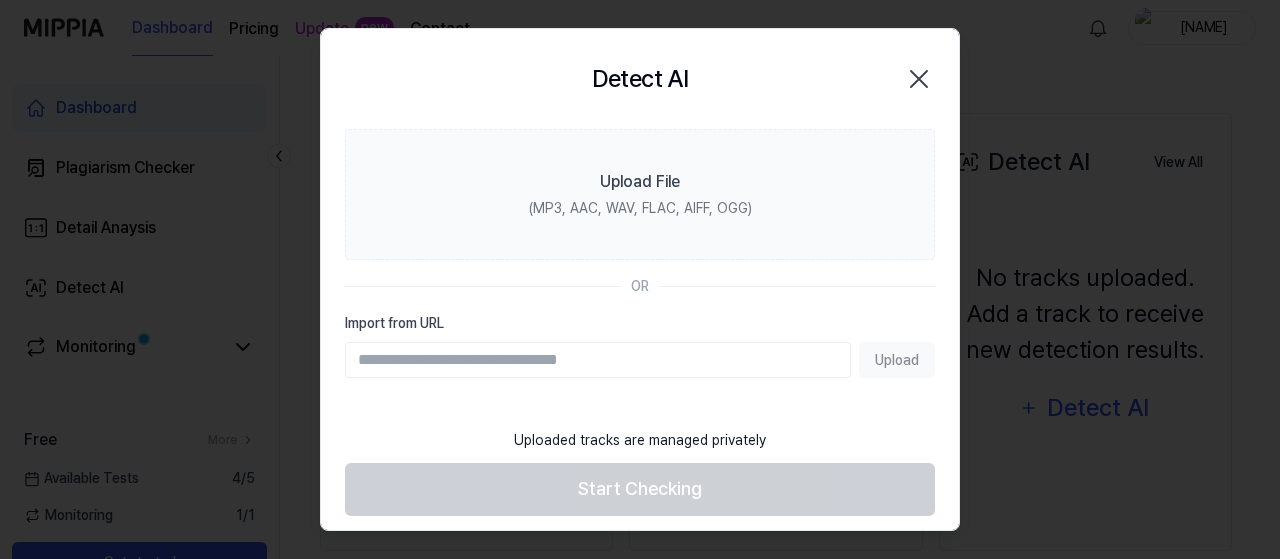 click on "Import from URL" at bounding box center [598, 360] 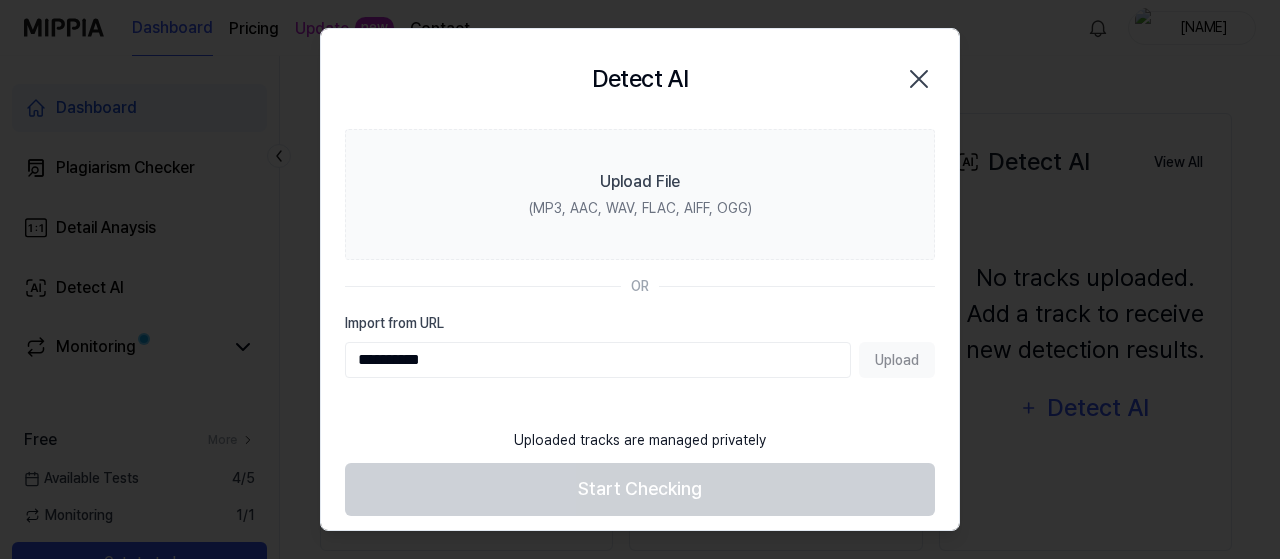 click on "**********" at bounding box center [598, 360] 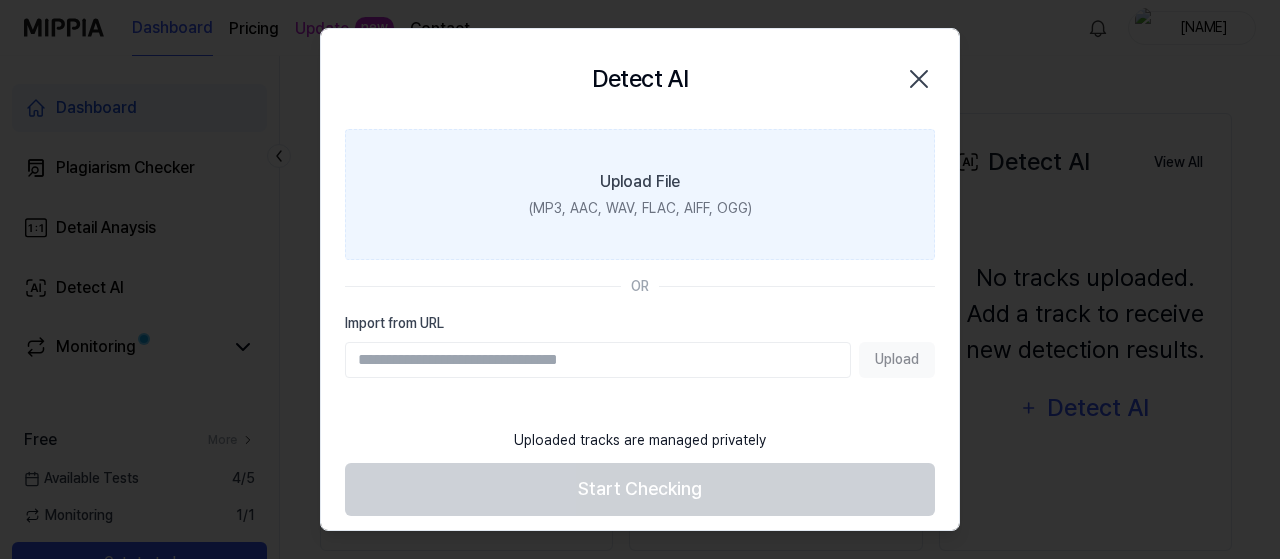 paste on "**********" 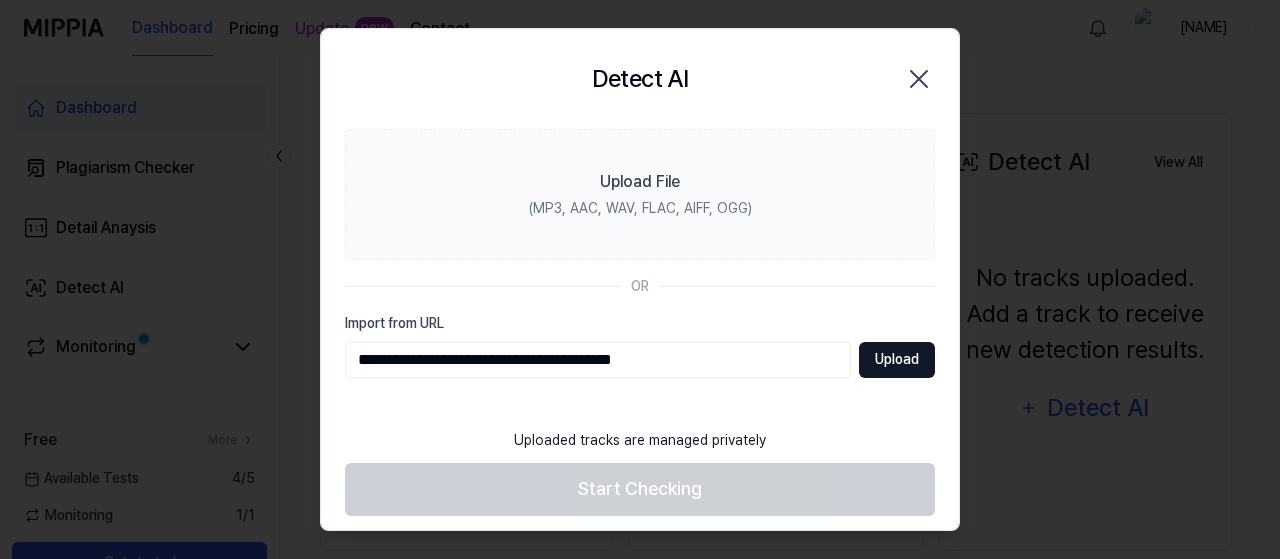 type on "**********" 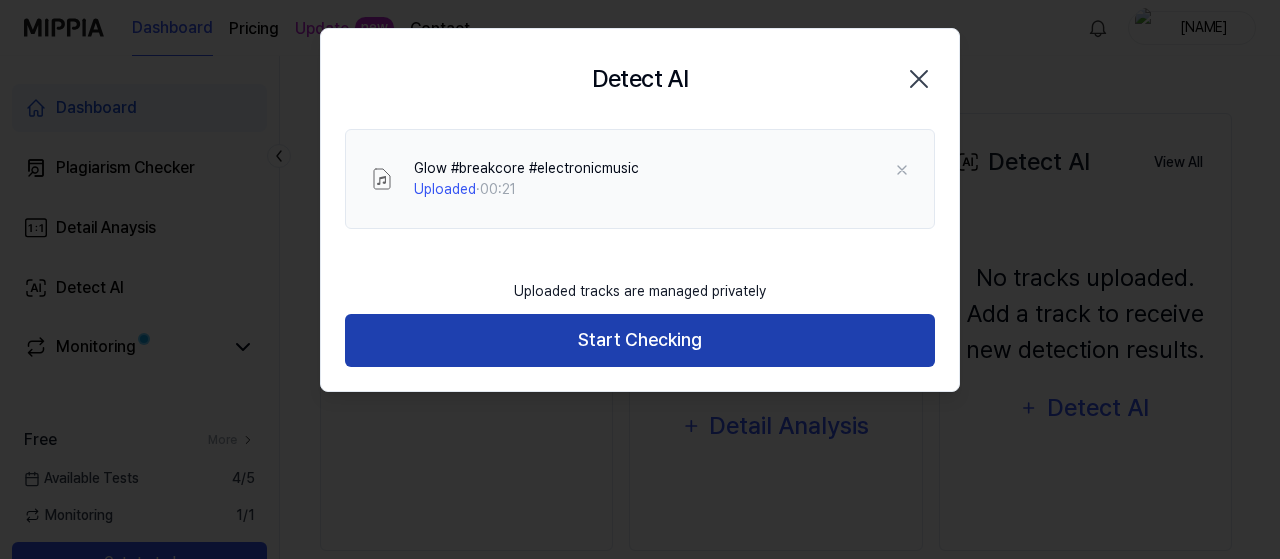 click on "Start Checking" at bounding box center [640, 340] 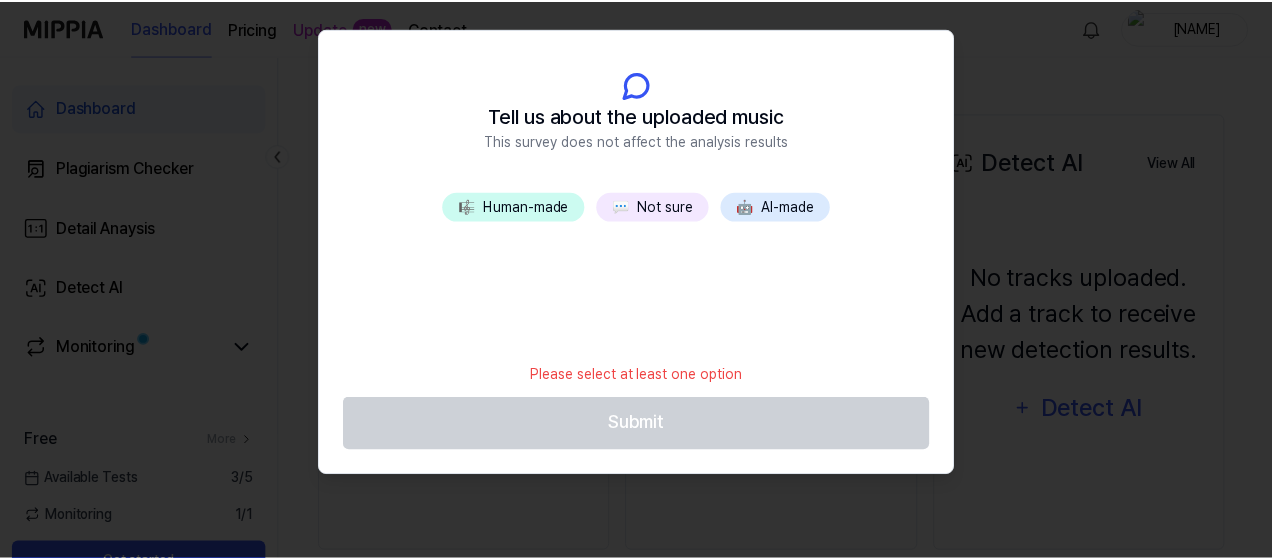 scroll, scrollTop: 288, scrollLeft: 0, axis: vertical 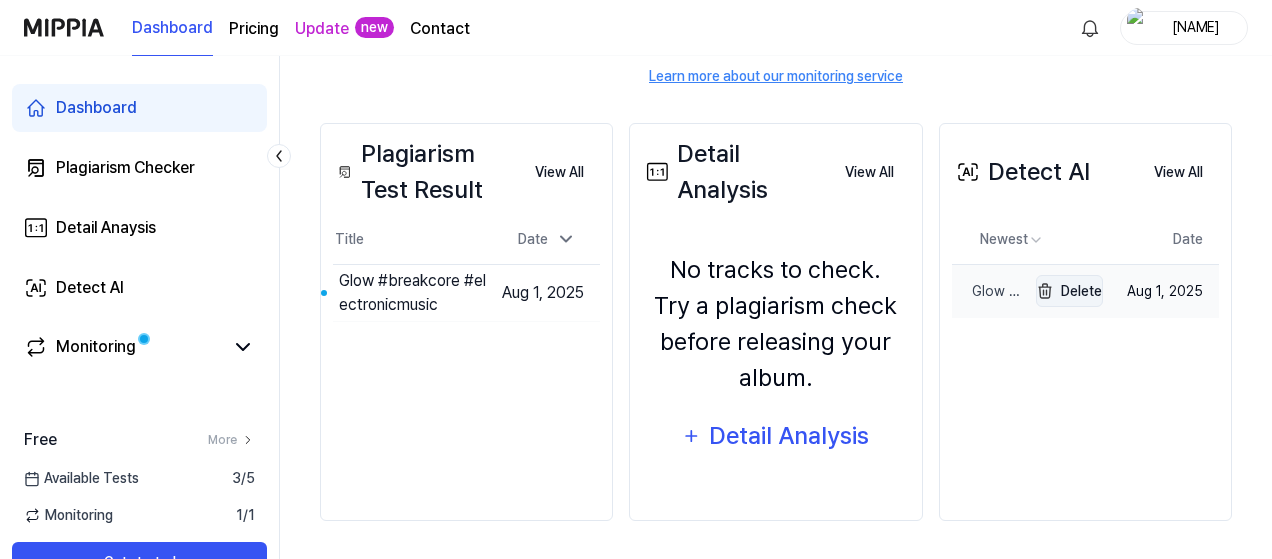click on "Delete" at bounding box center [1069, 291] 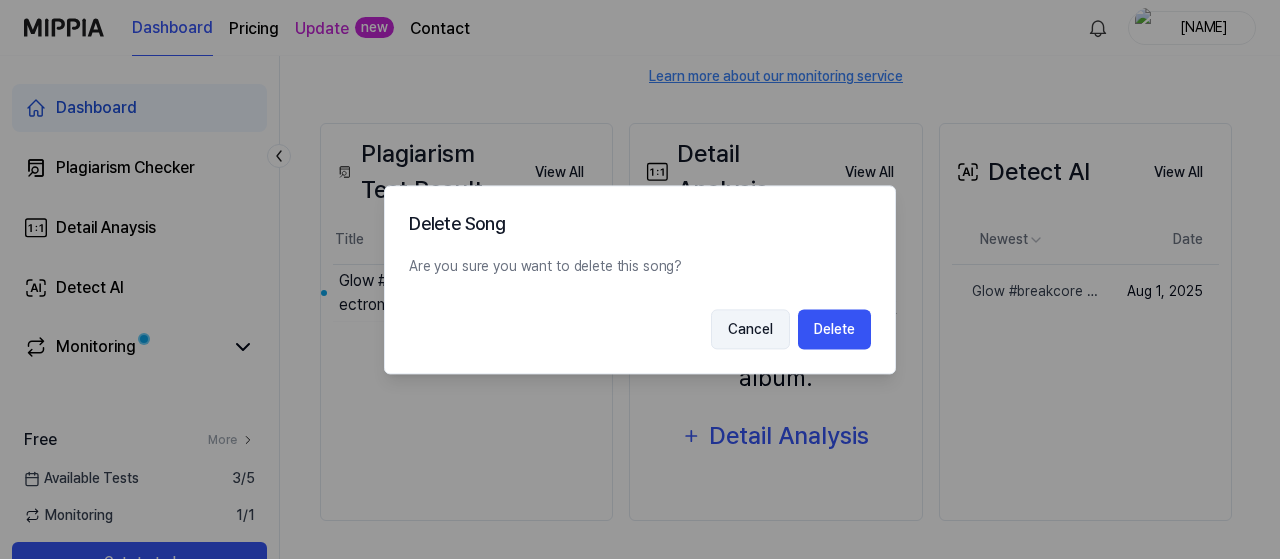 click on "Cancel" at bounding box center (750, 329) 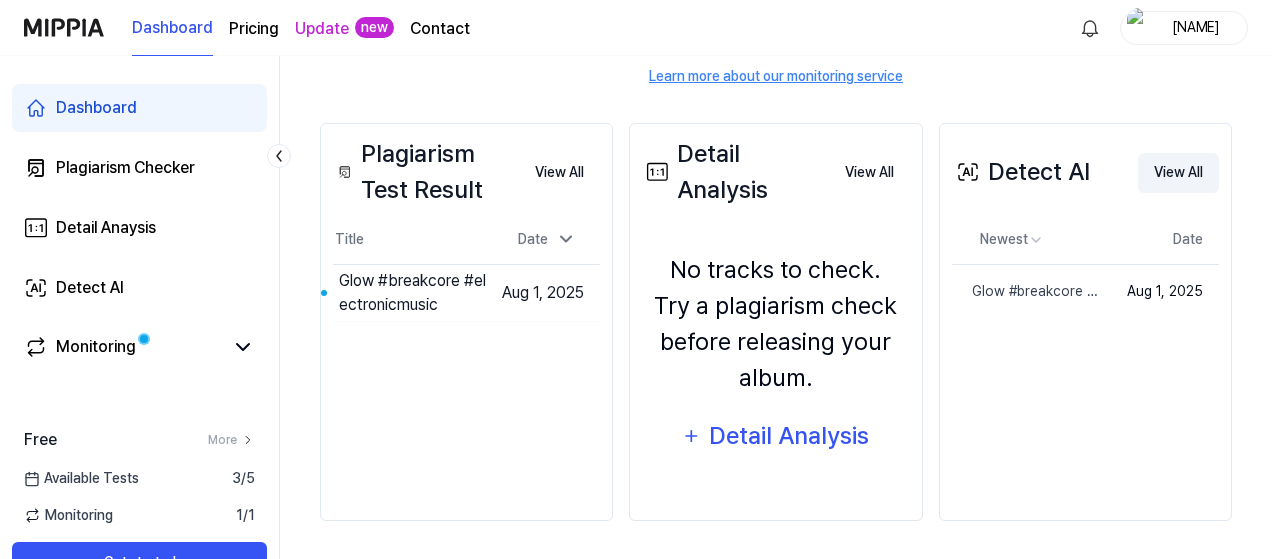 click on "View All" at bounding box center (1178, 173) 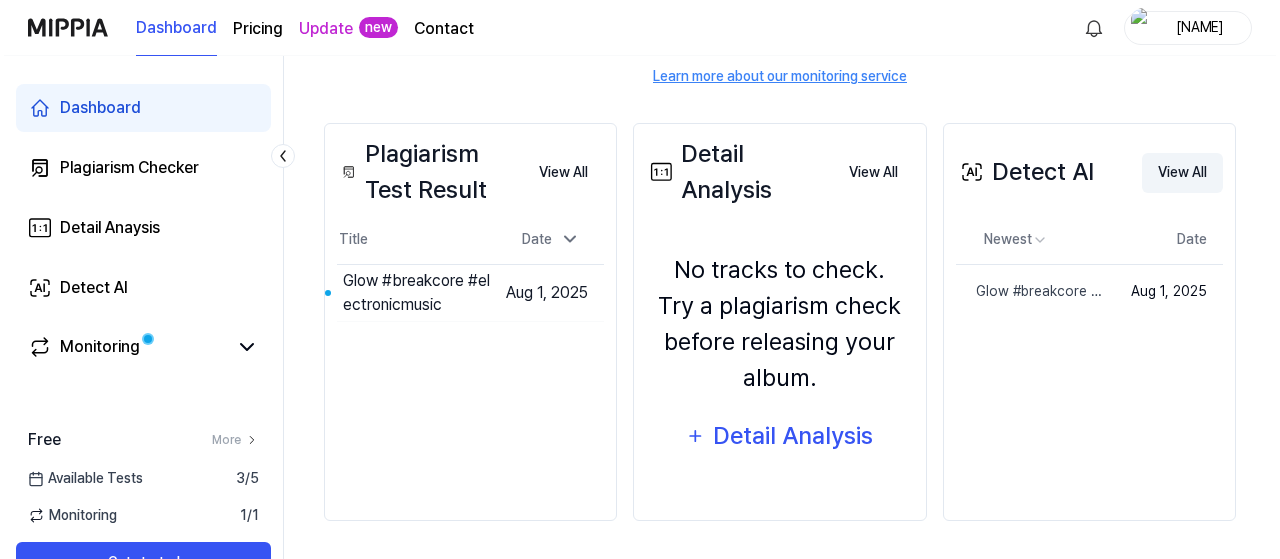 scroll, scrollTop: 0, scrollLeft: 0, axis: both 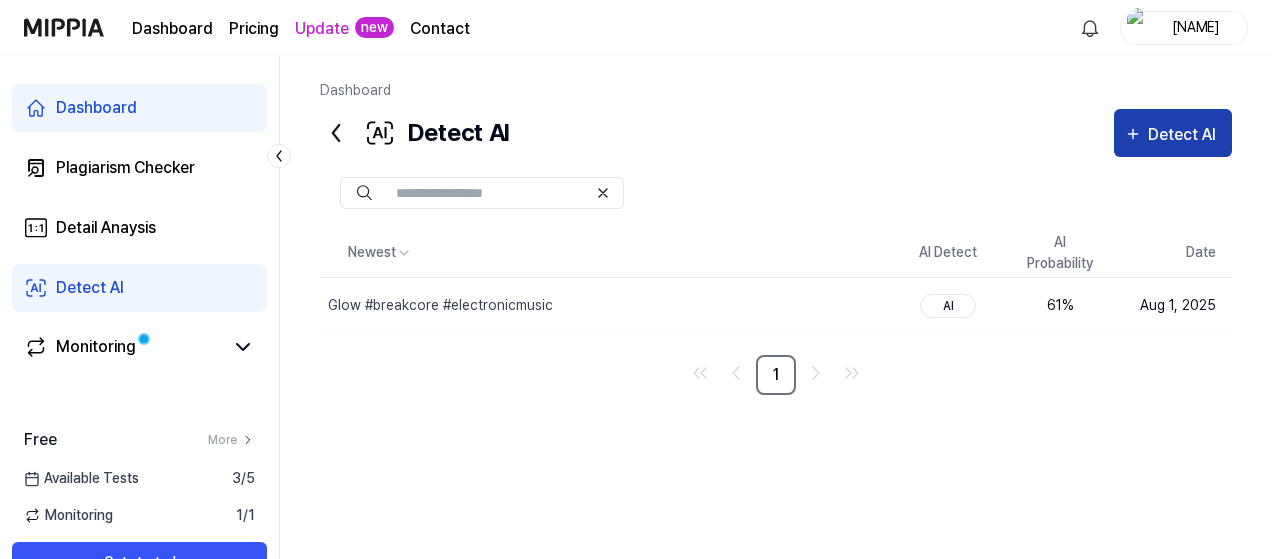click on "Detect AI" at bounding box center [1185, 135] 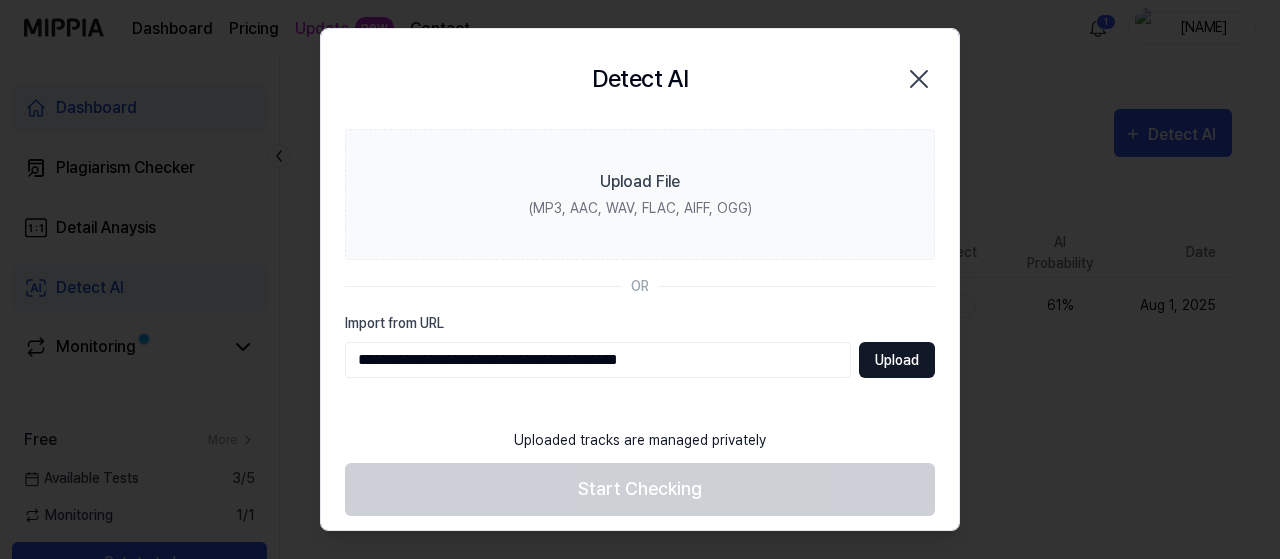 type on "**********" 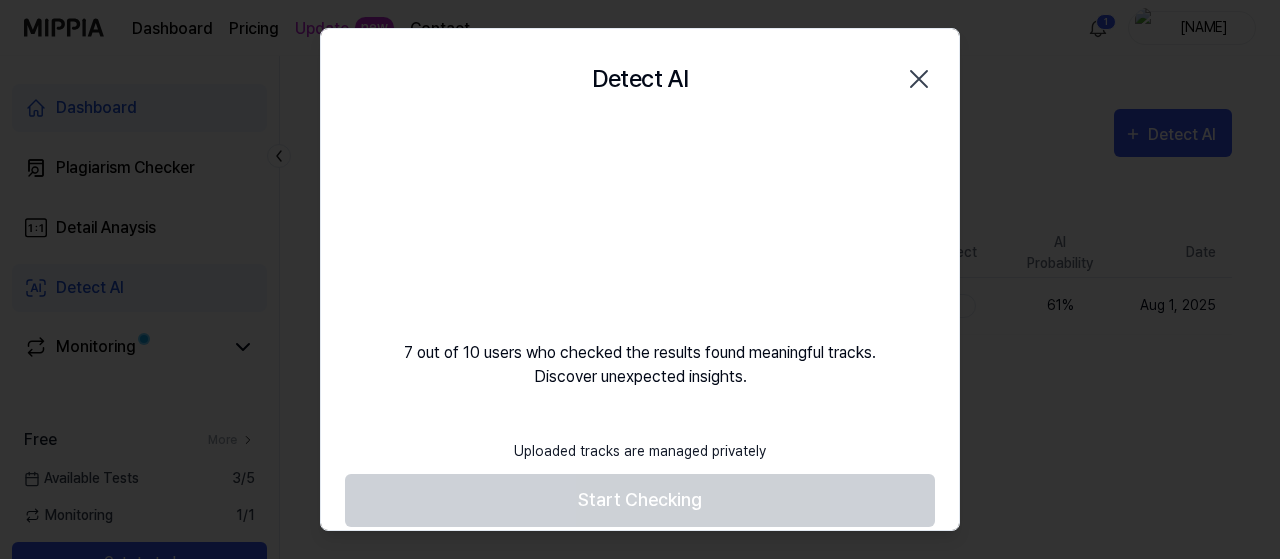 scroll, scrollTop: 20, scrollLeft: 0, axis: vertical 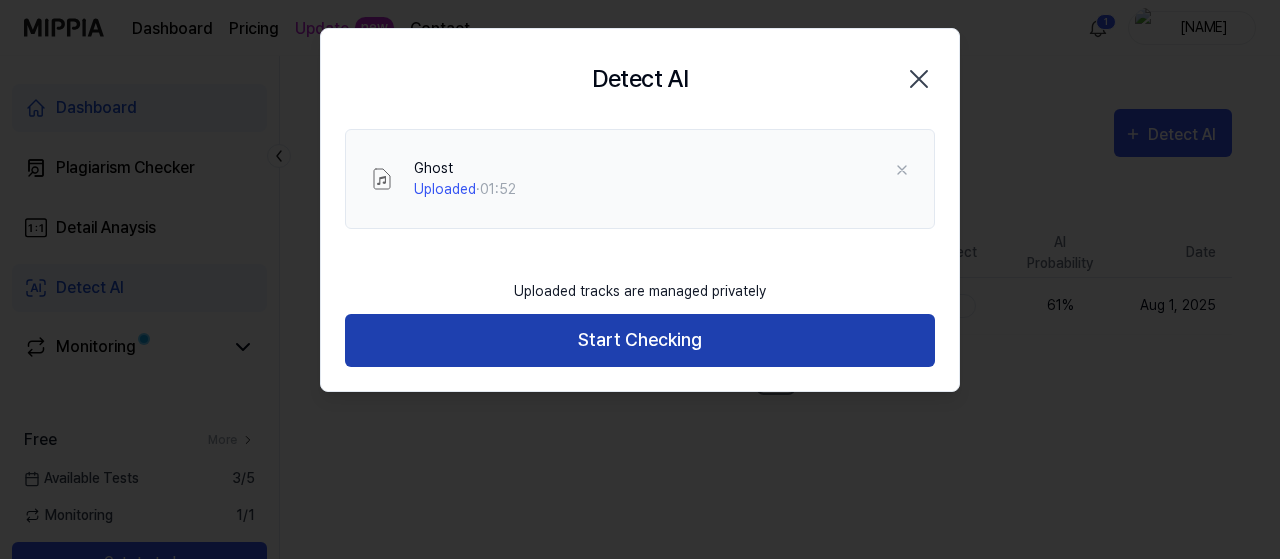 click on "Start Checking" at bounding box center [640, 340] 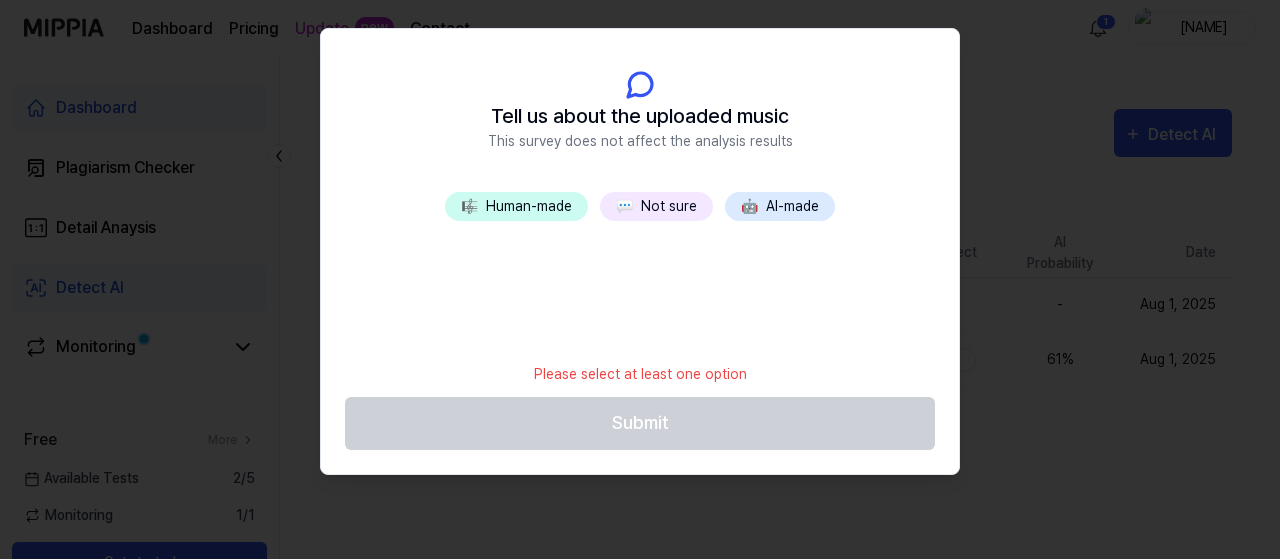 click on "🎼 Human-made" at bounding box center [516, 206] 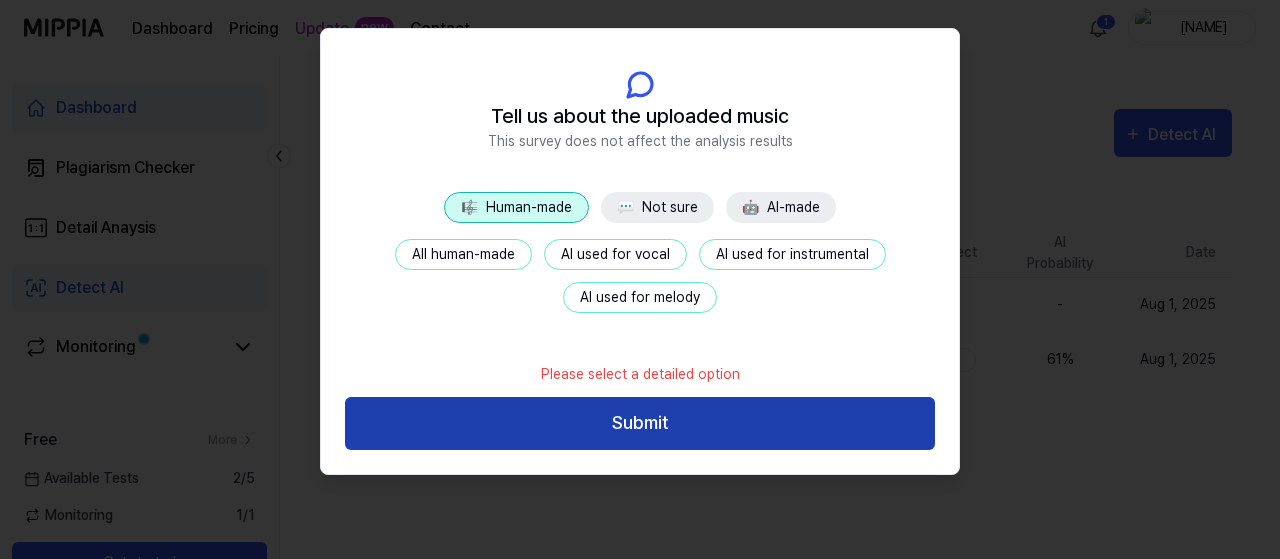 click on "Submit" at bounding box center (640, 423) 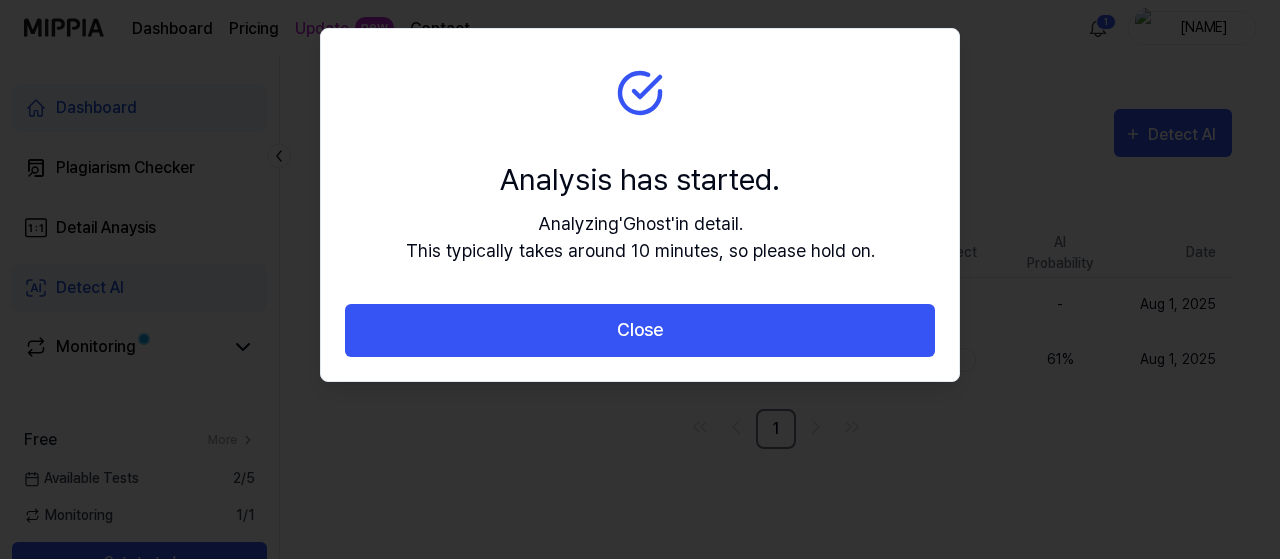 click at bounding box center [640, 279] 